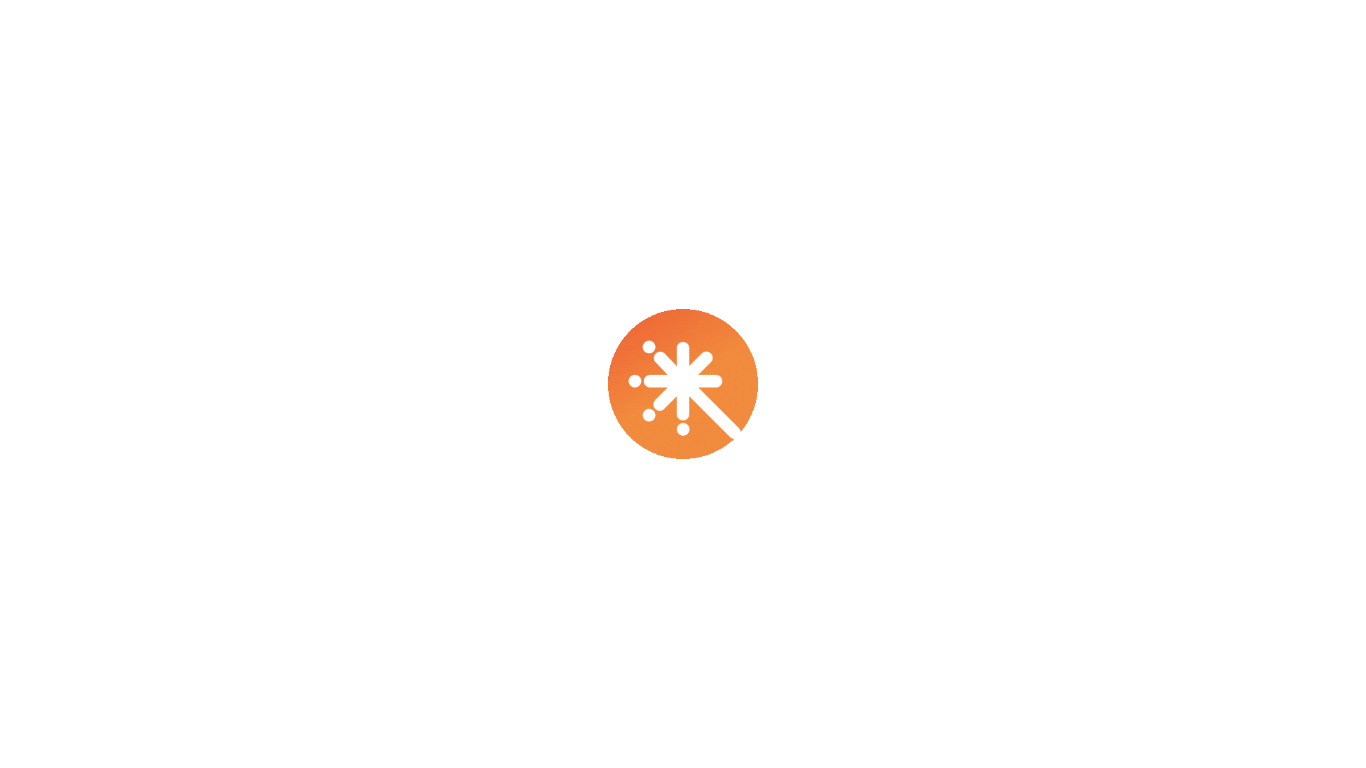 scroll, scrollTop: 0, scrollLeft: 0, axis: both 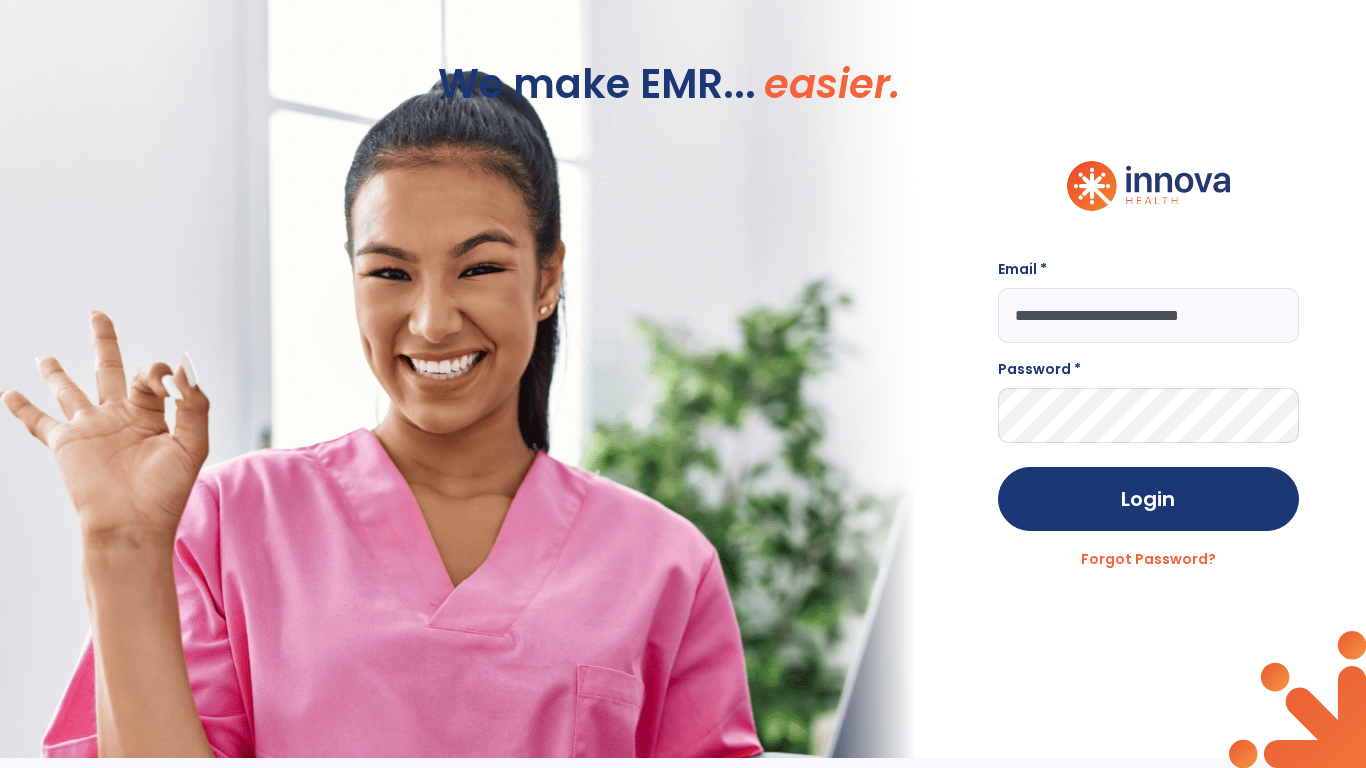 type on "**********" 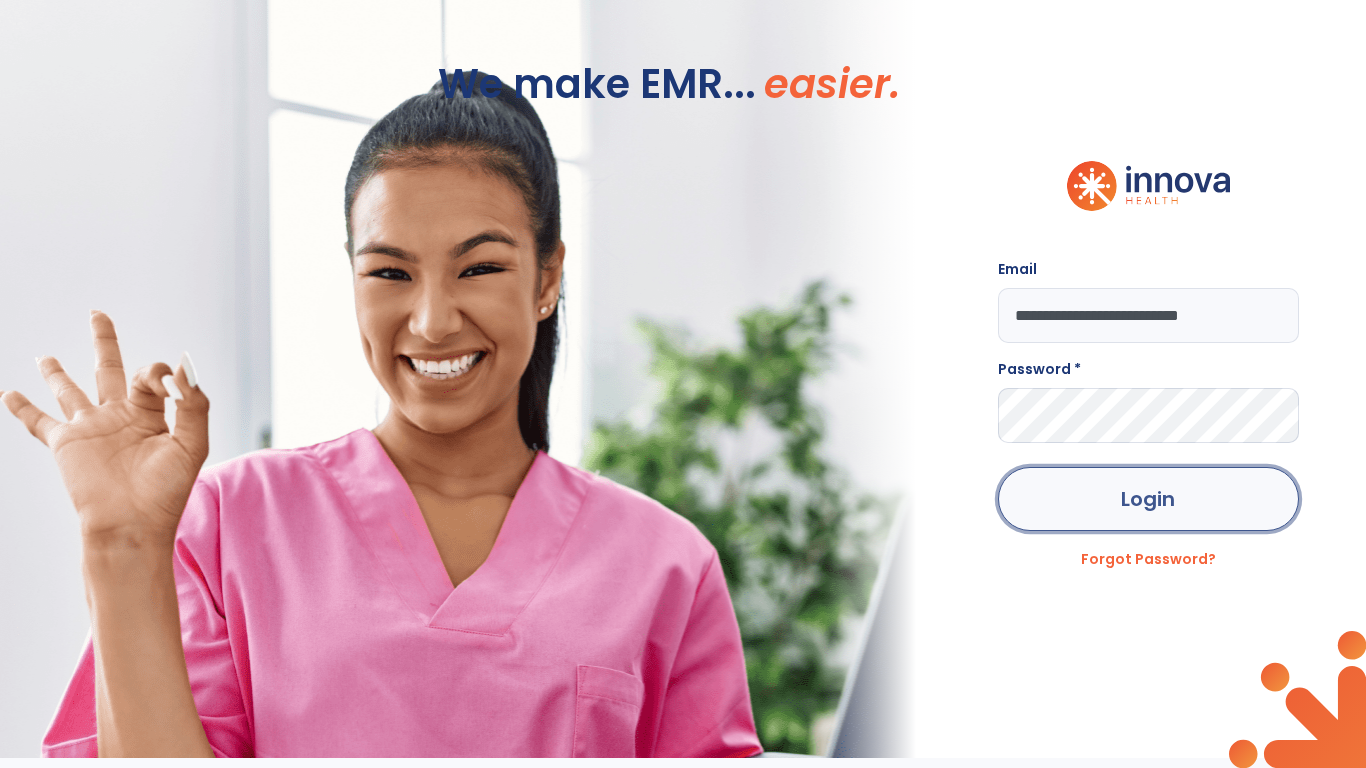 click on "Login" 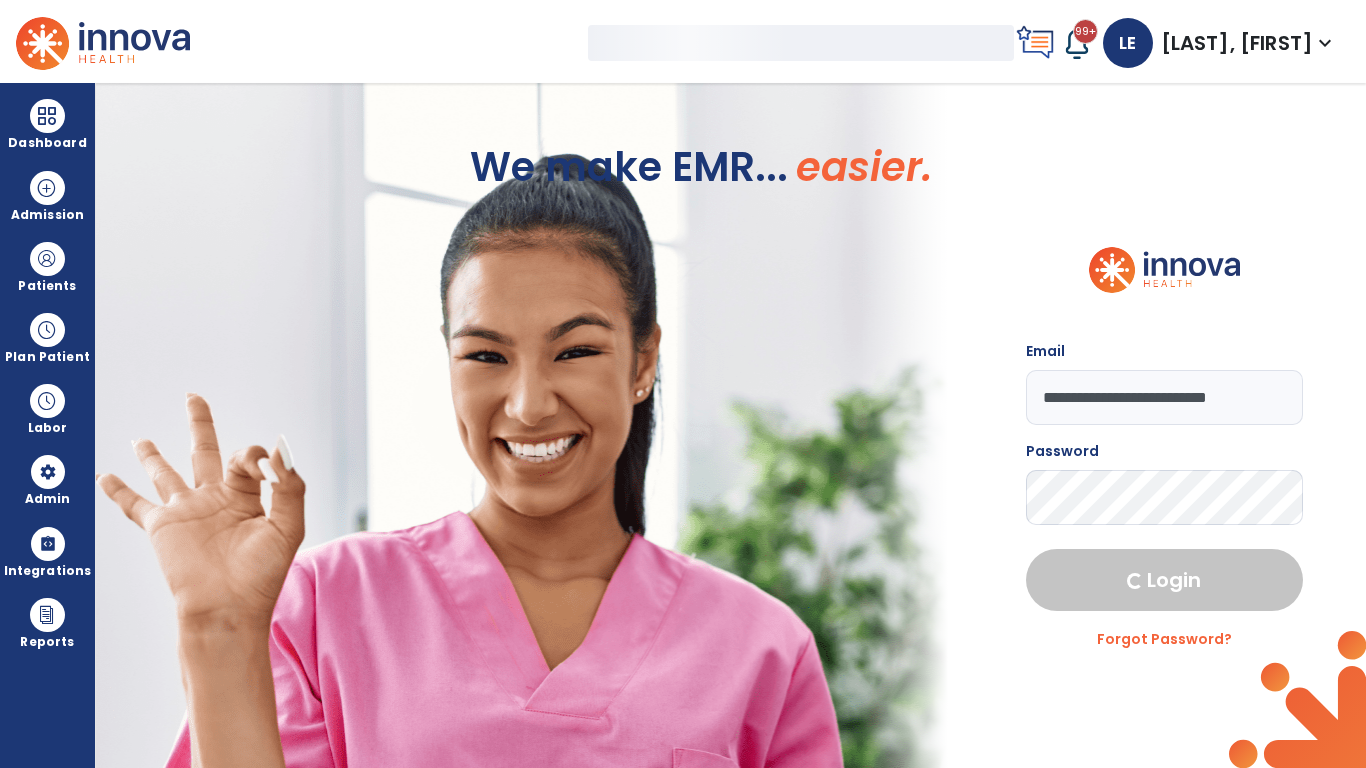 select on "***" 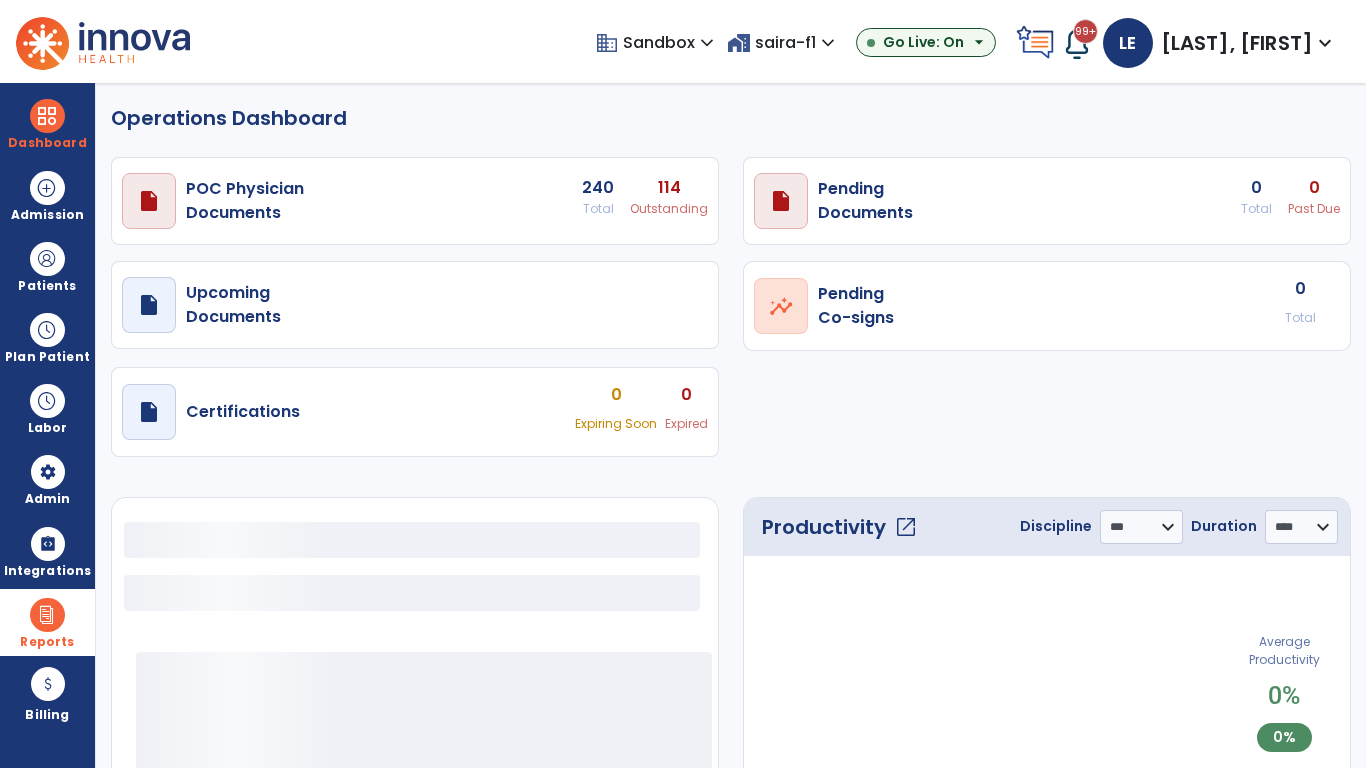 click at bounding box center (47, 615) 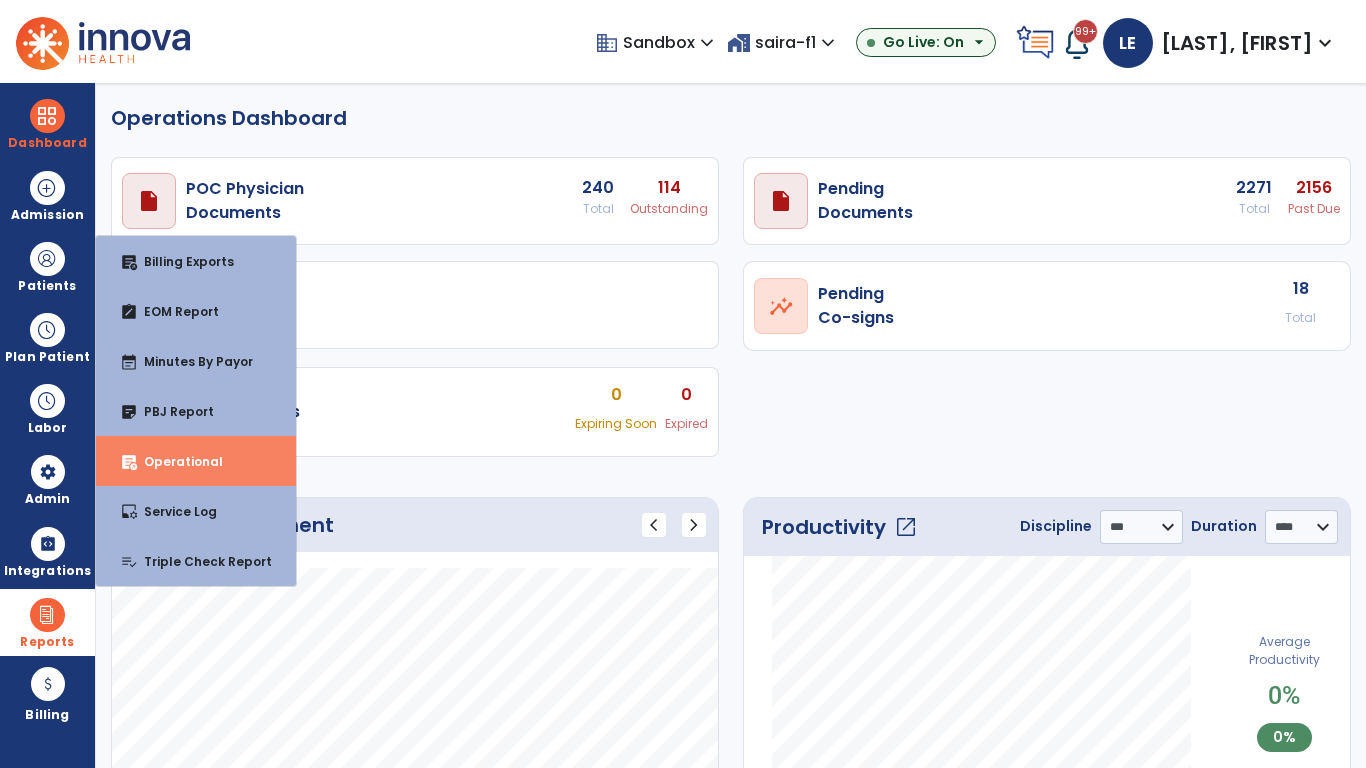 click on "Operational" at bounding box center (175, 461) 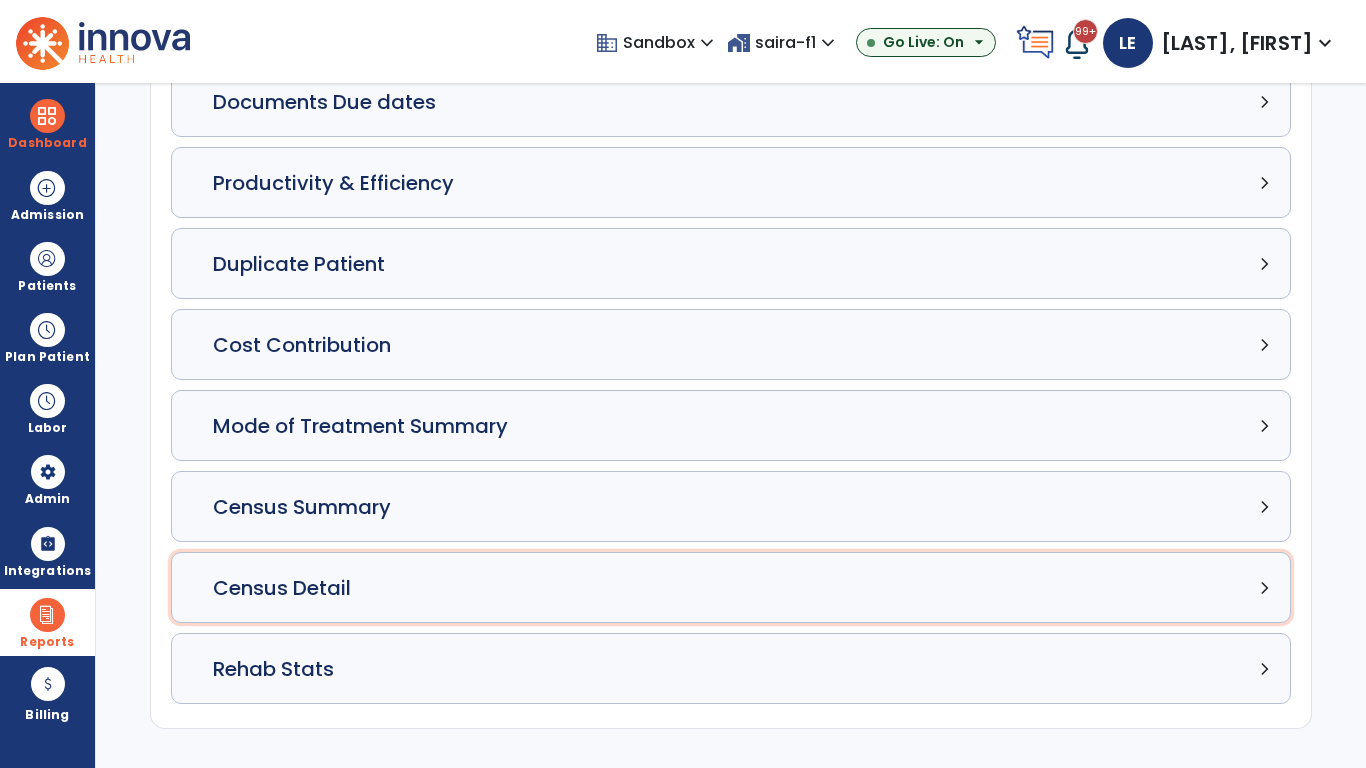 click on "Census Detail chevron_right" 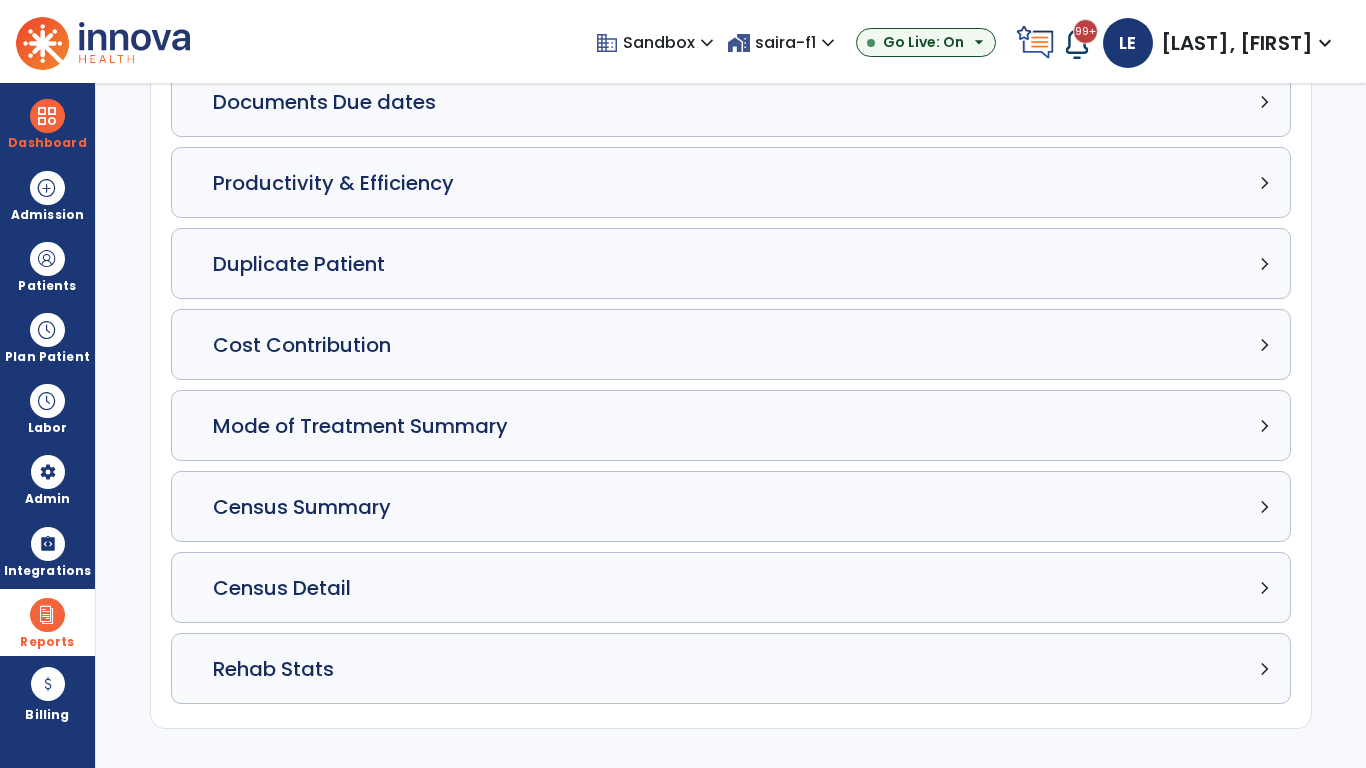 select on "*****" 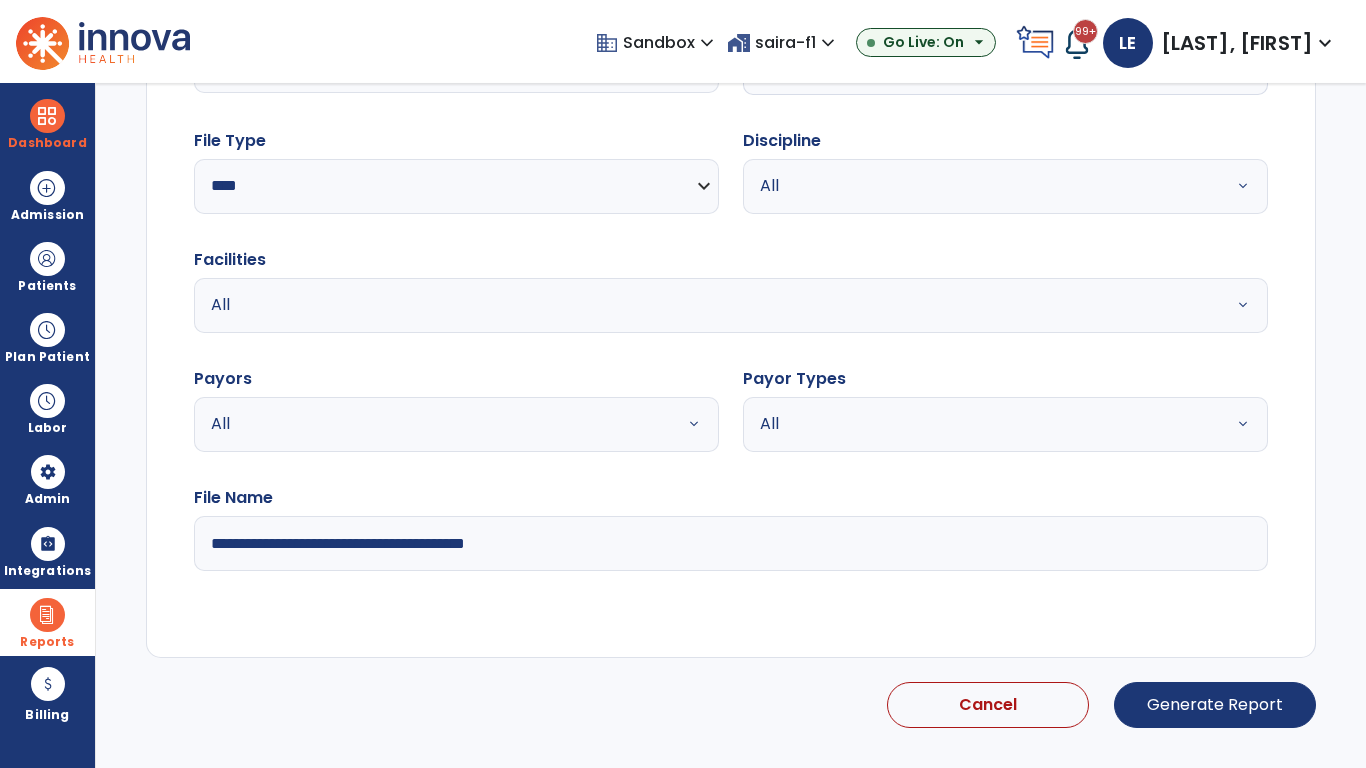 select on "*****" 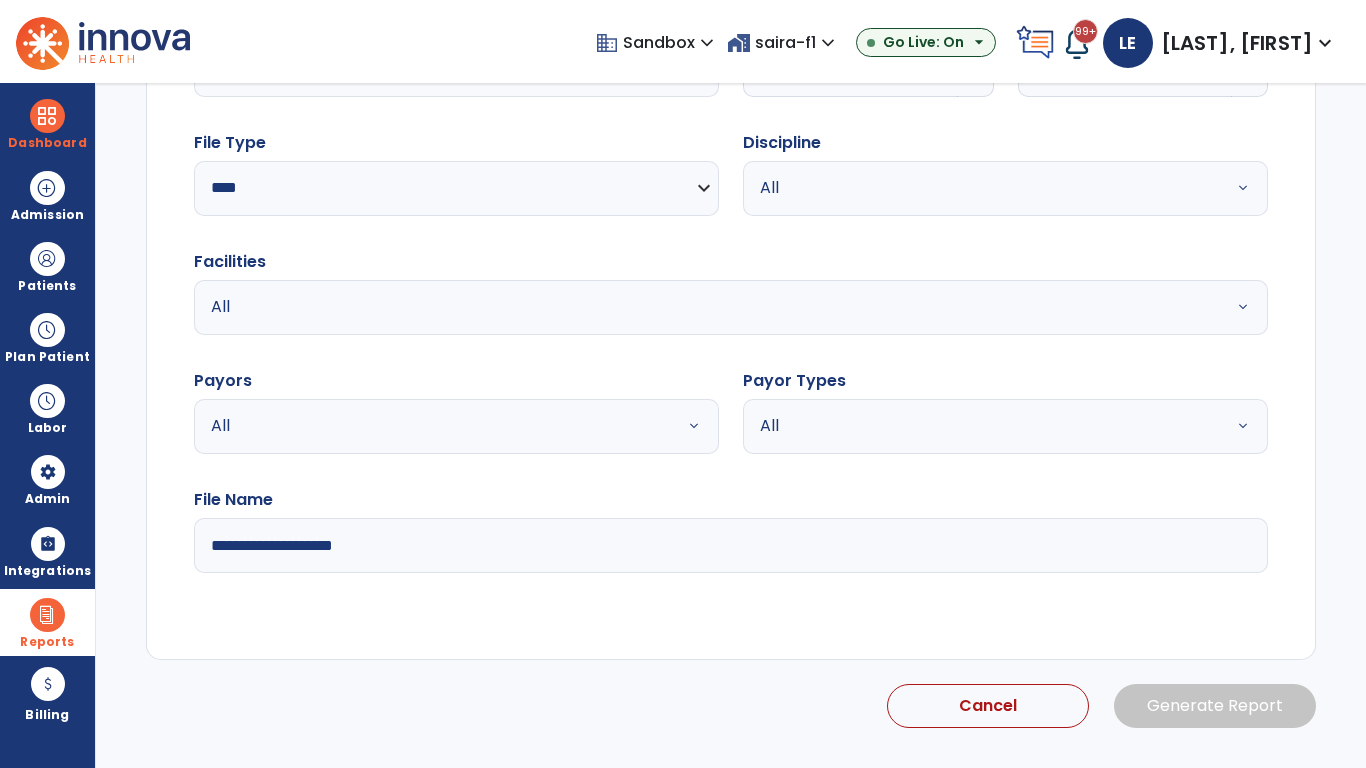 scroll, scrollTop: 192, scrollLeft: 0, axis: vertical 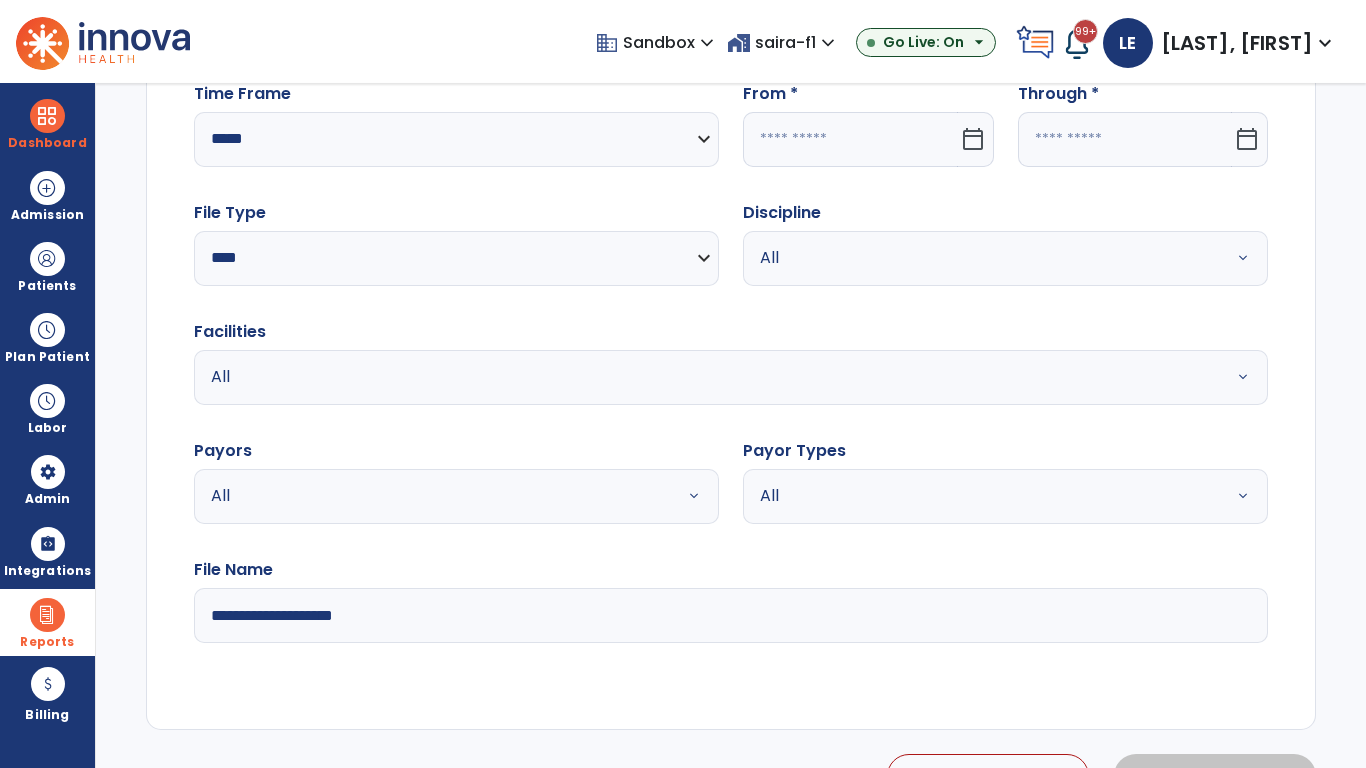 click 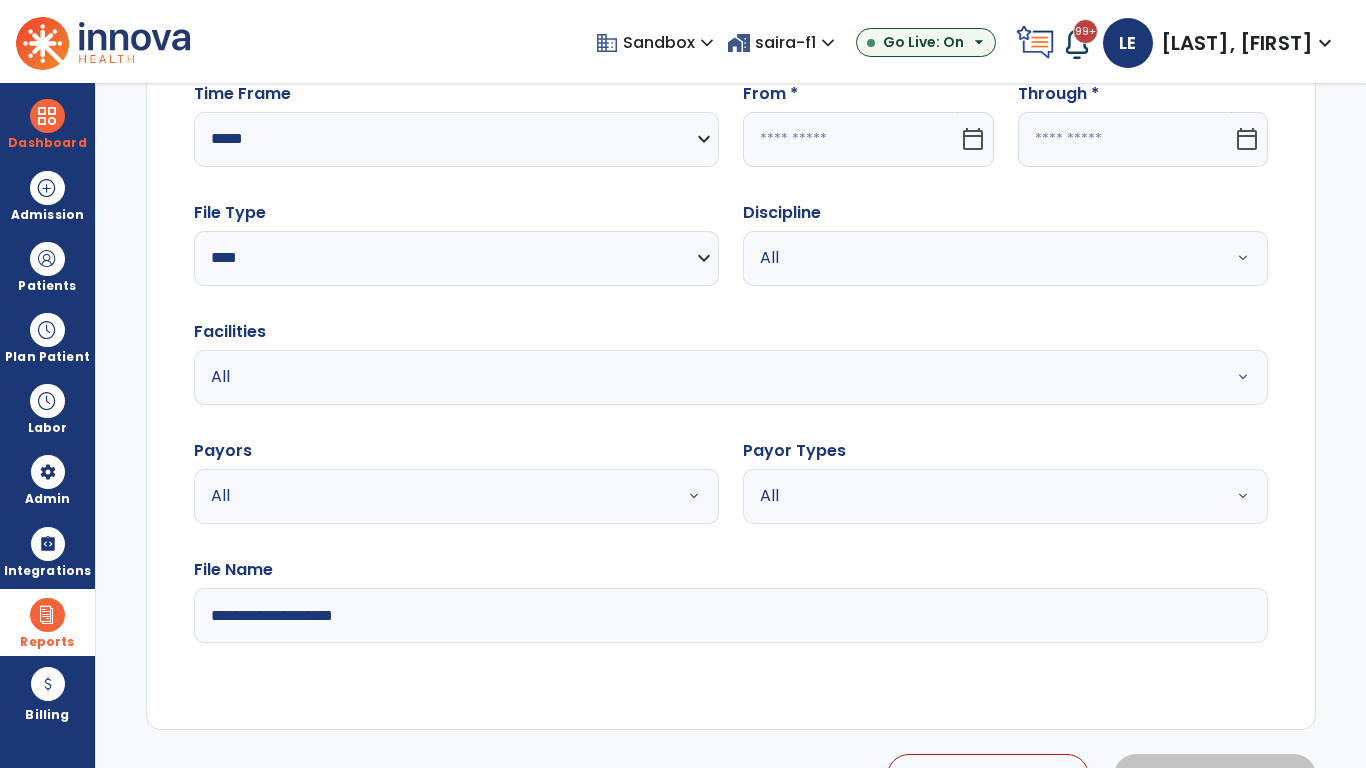 select on "*" 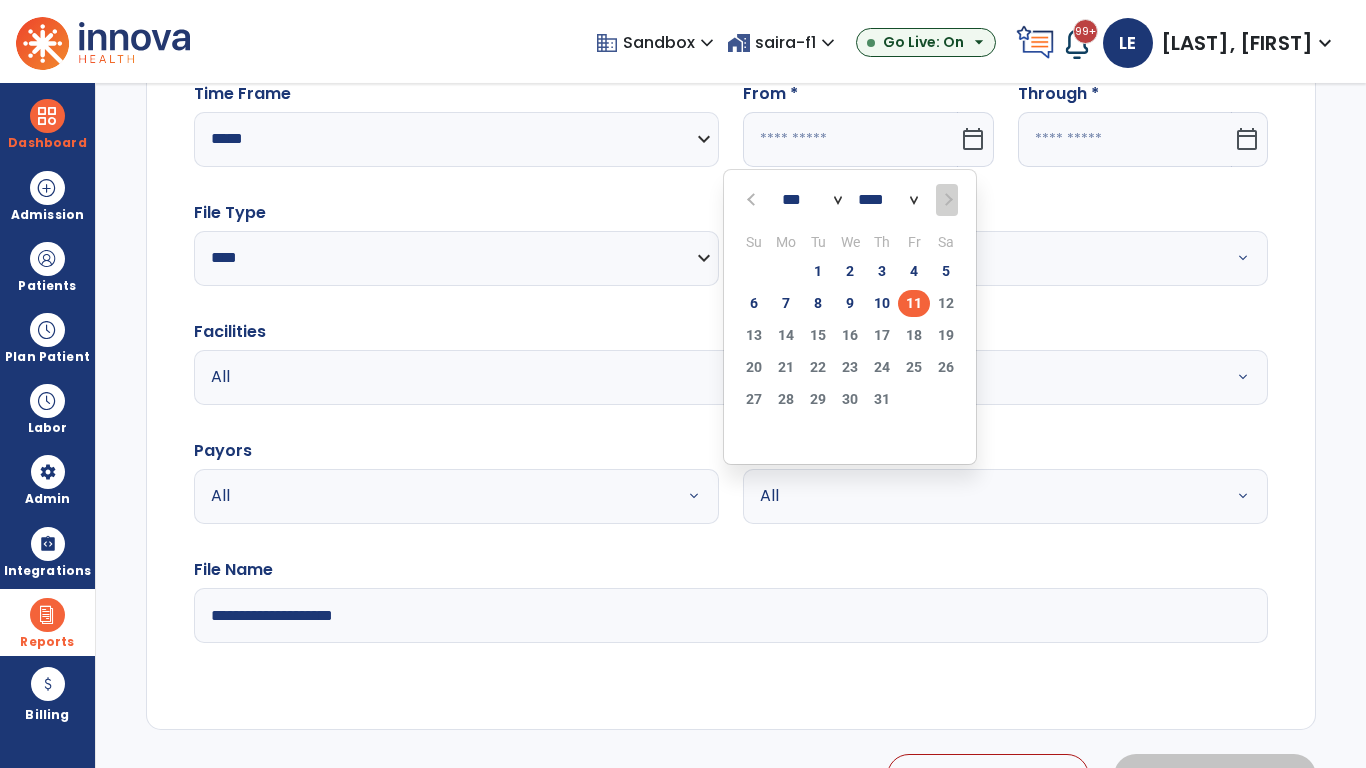 select on "****" 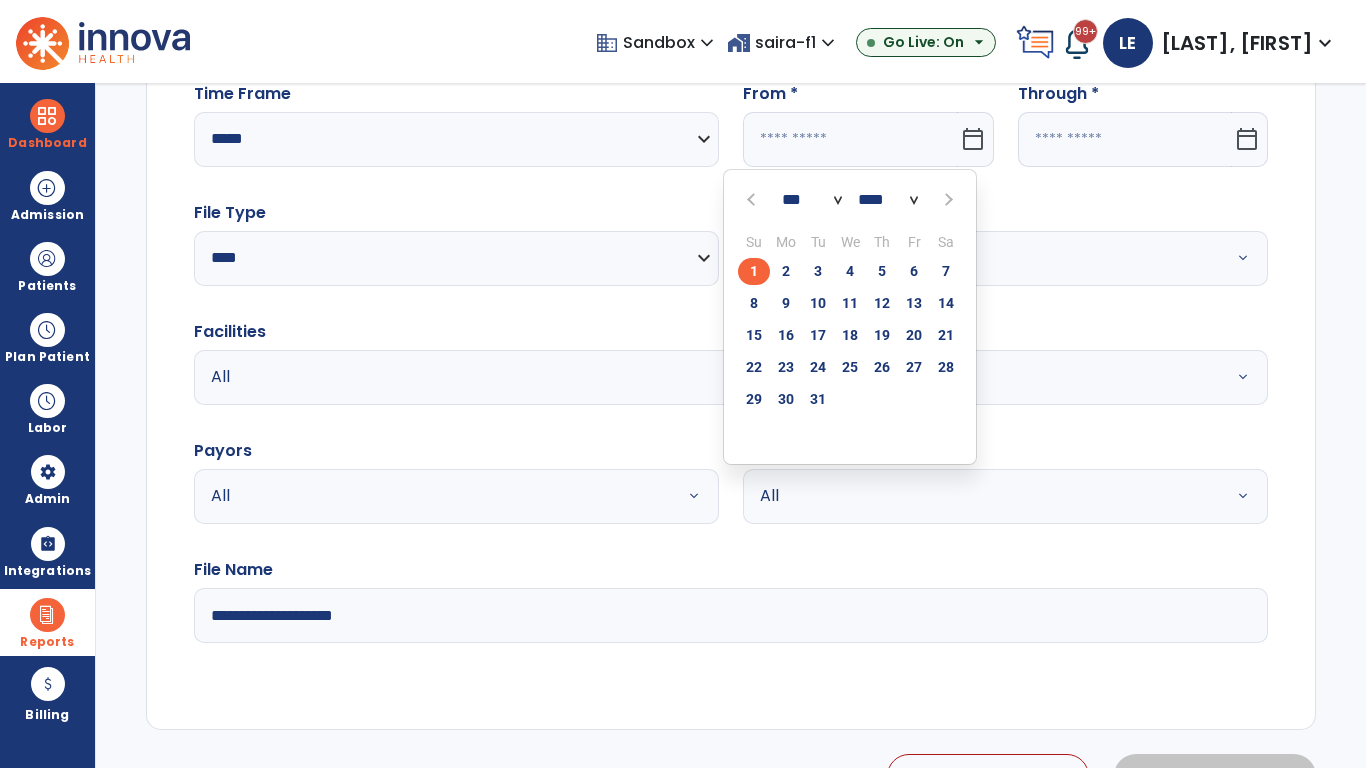 click on "1" 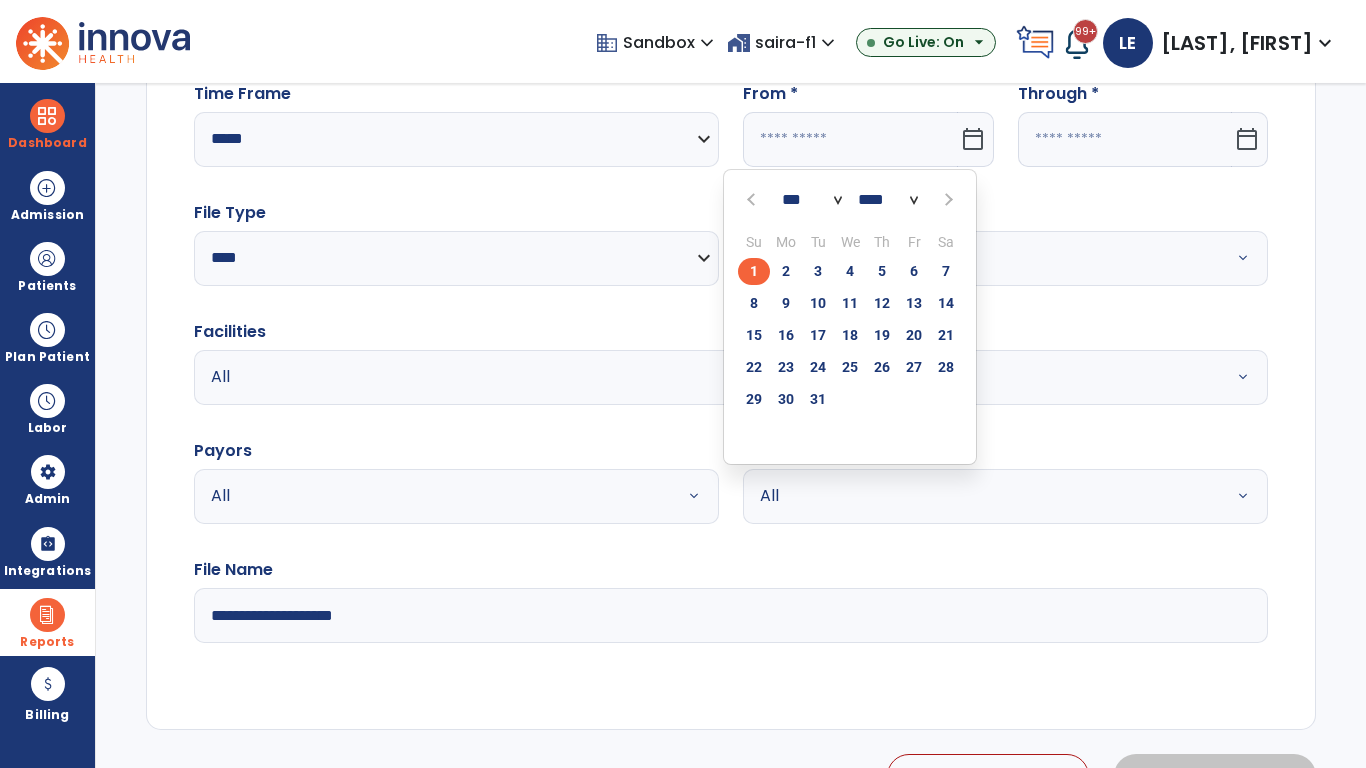 type on "**********" 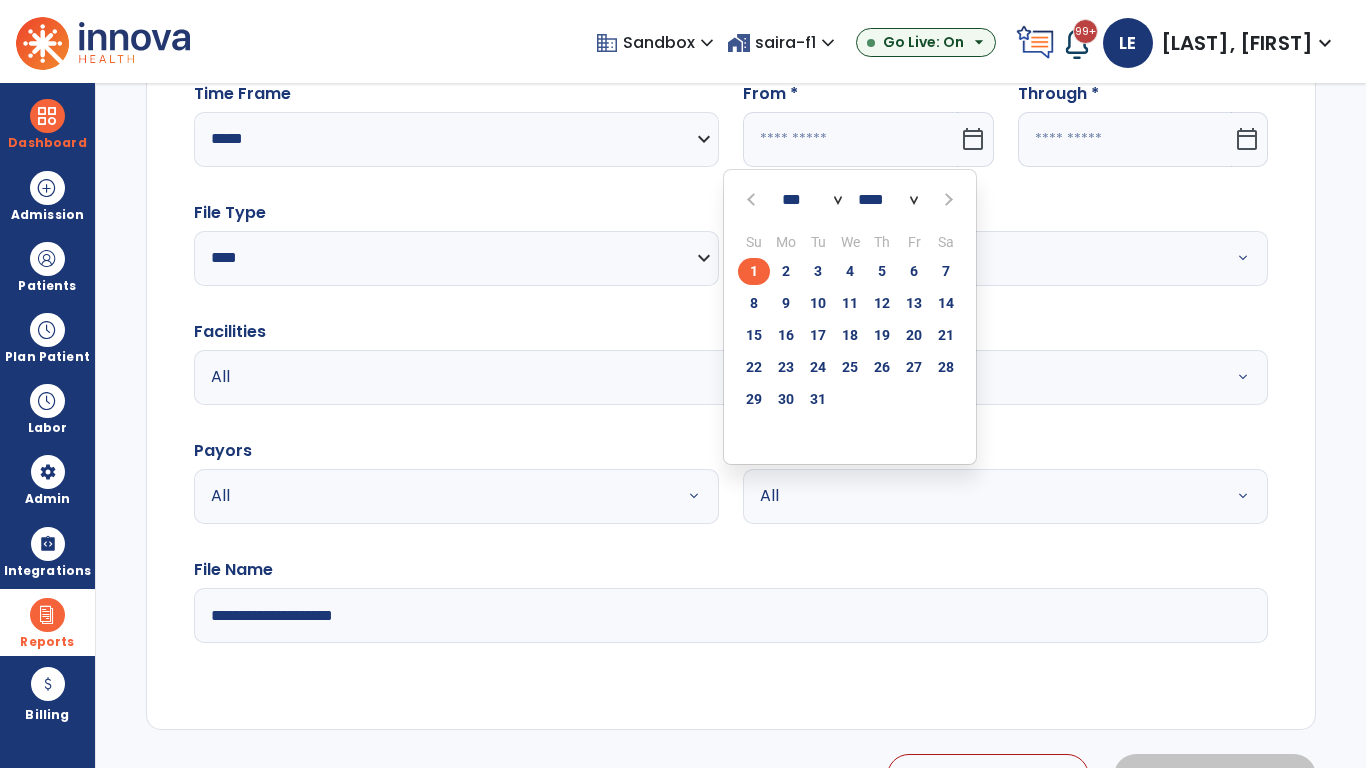 type on "*********" 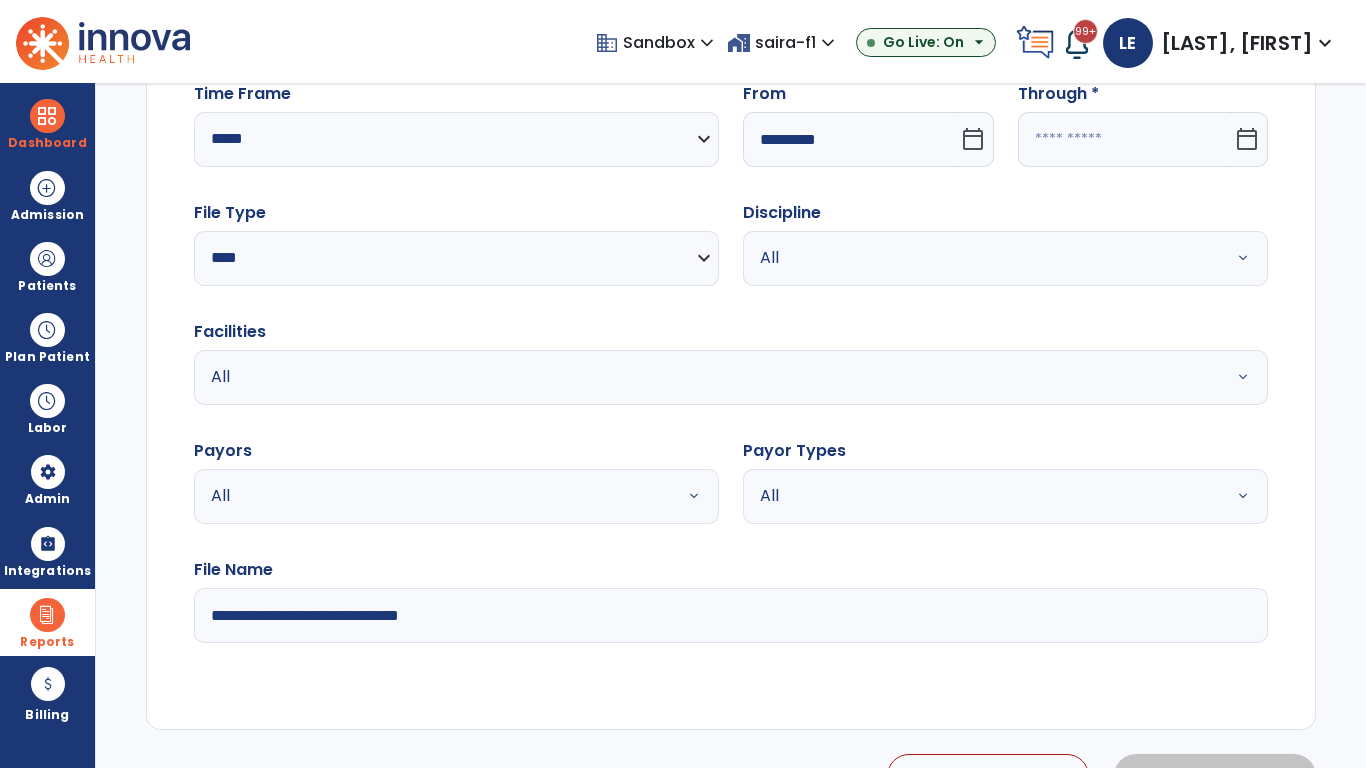 click 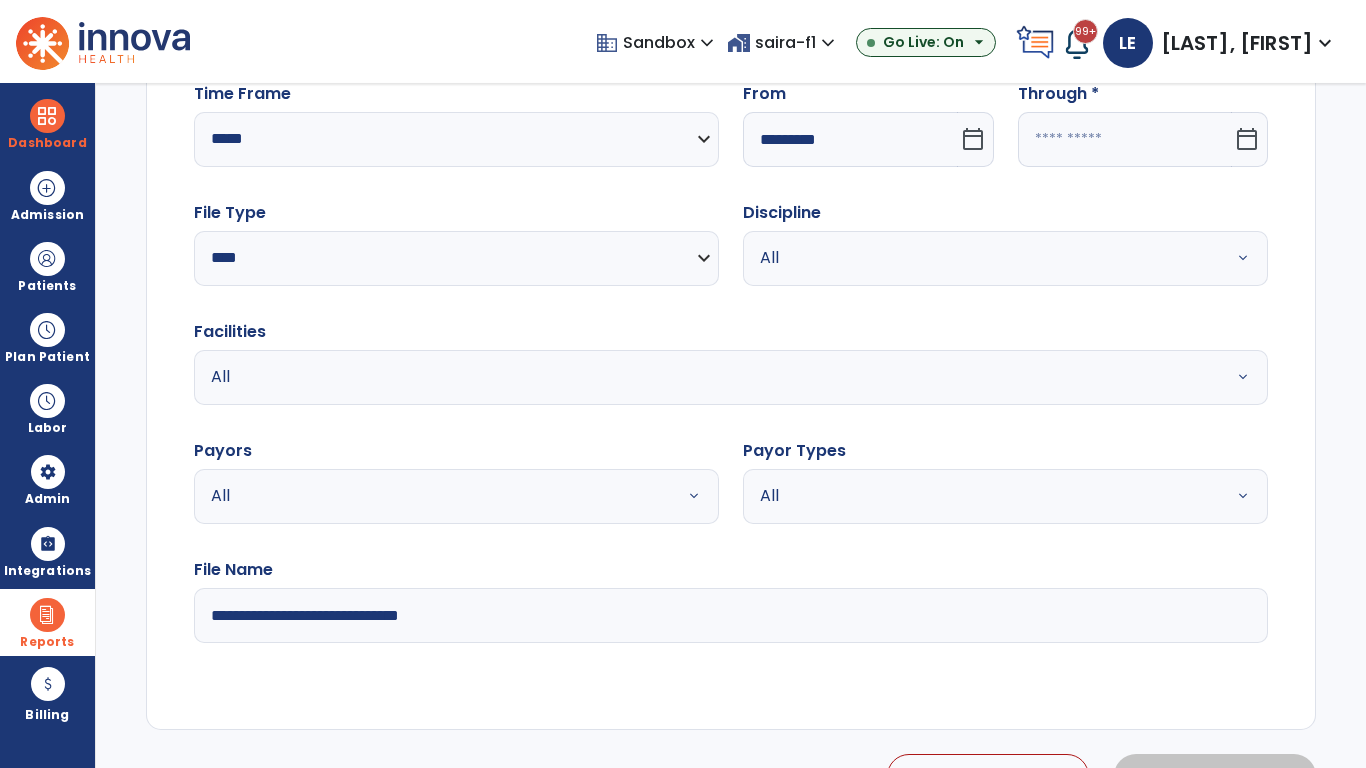 select on "*" 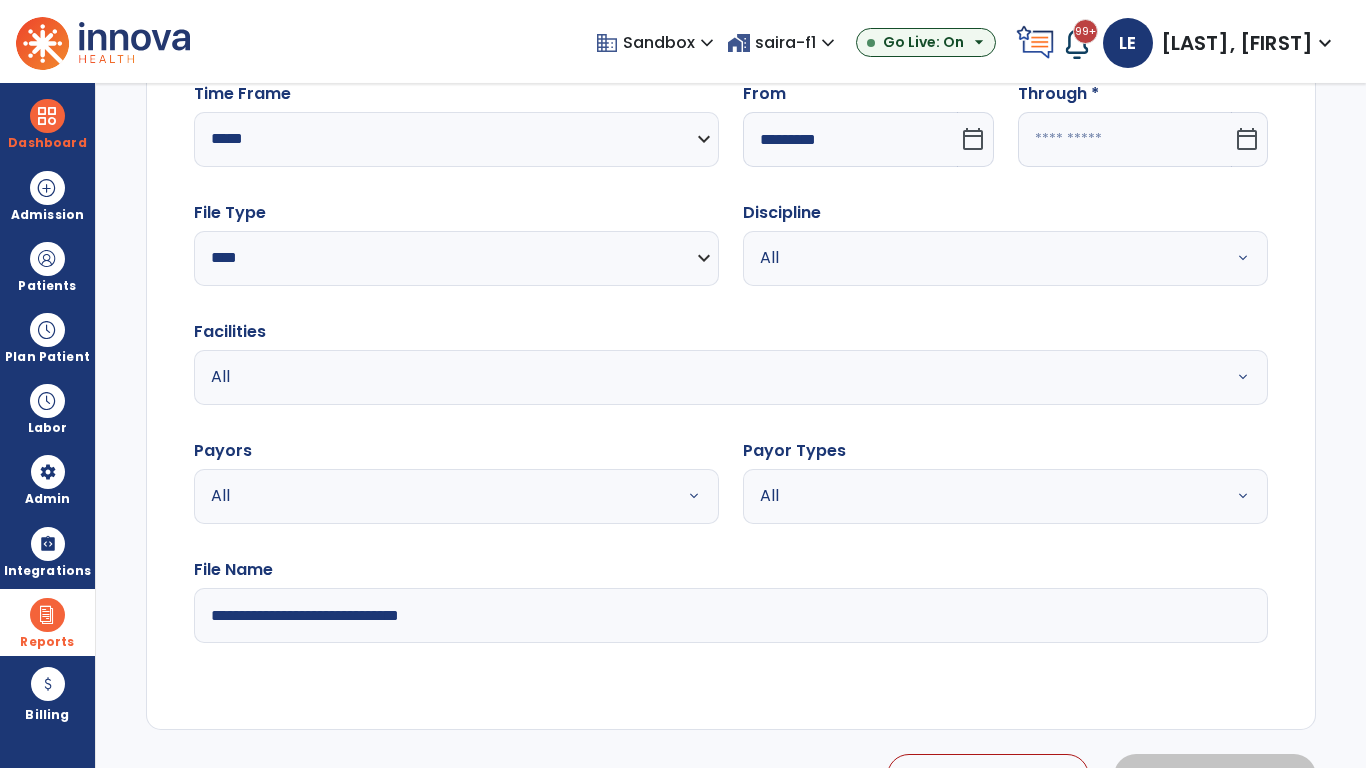 select on "****" 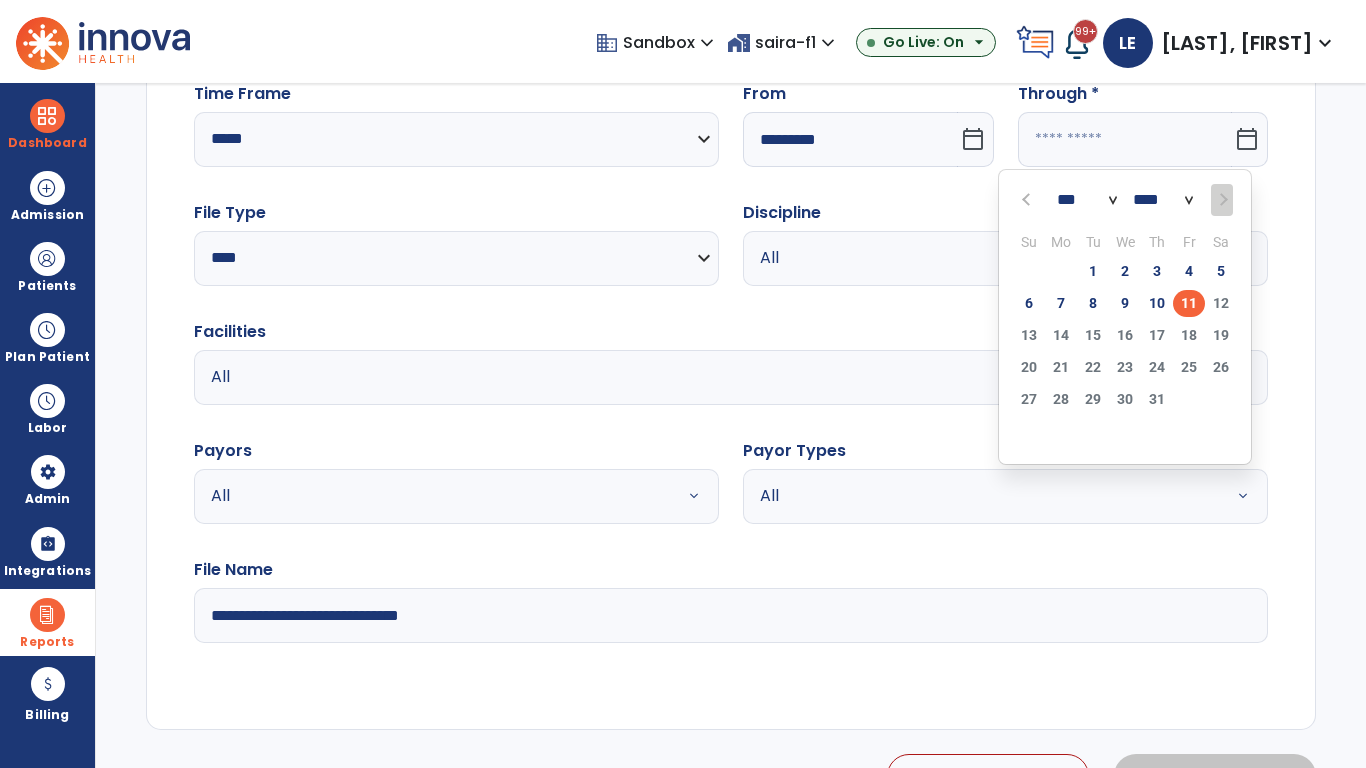 select on "*" 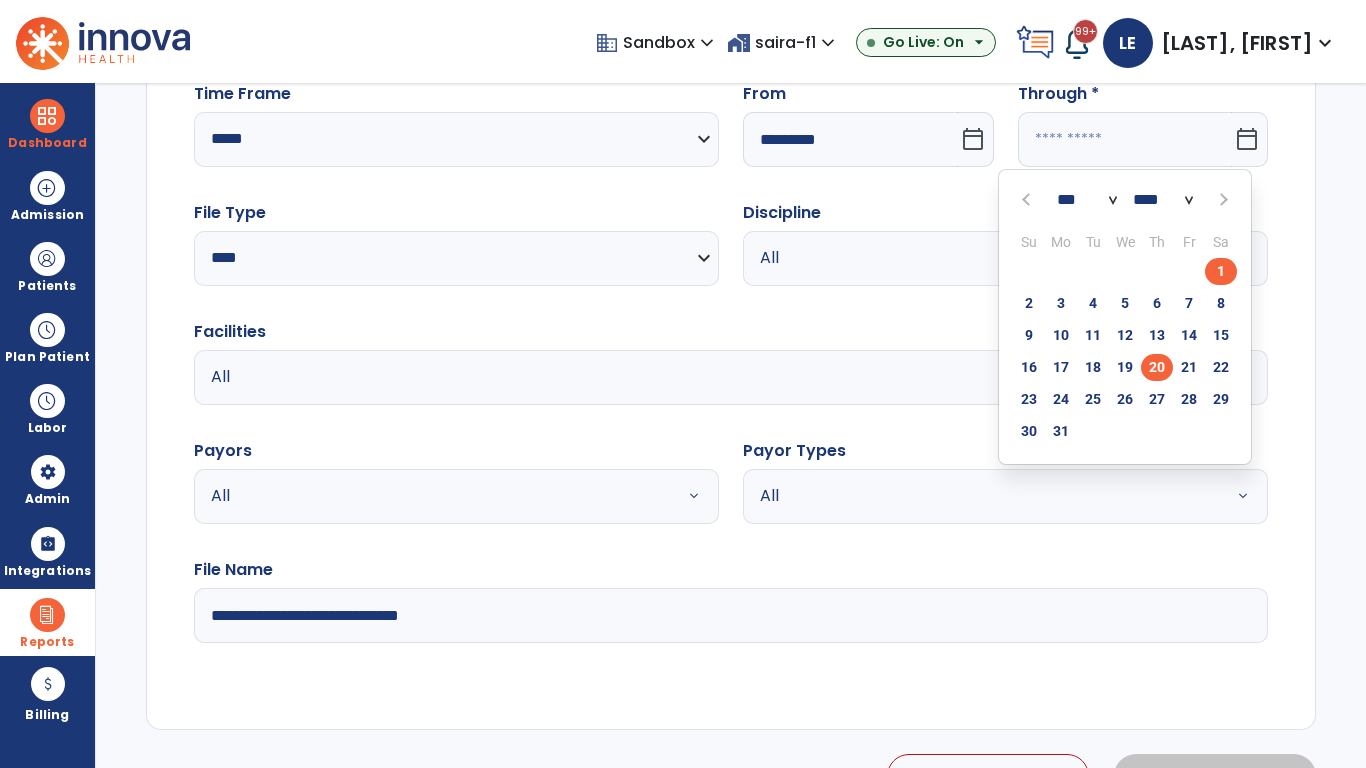 click on "20" 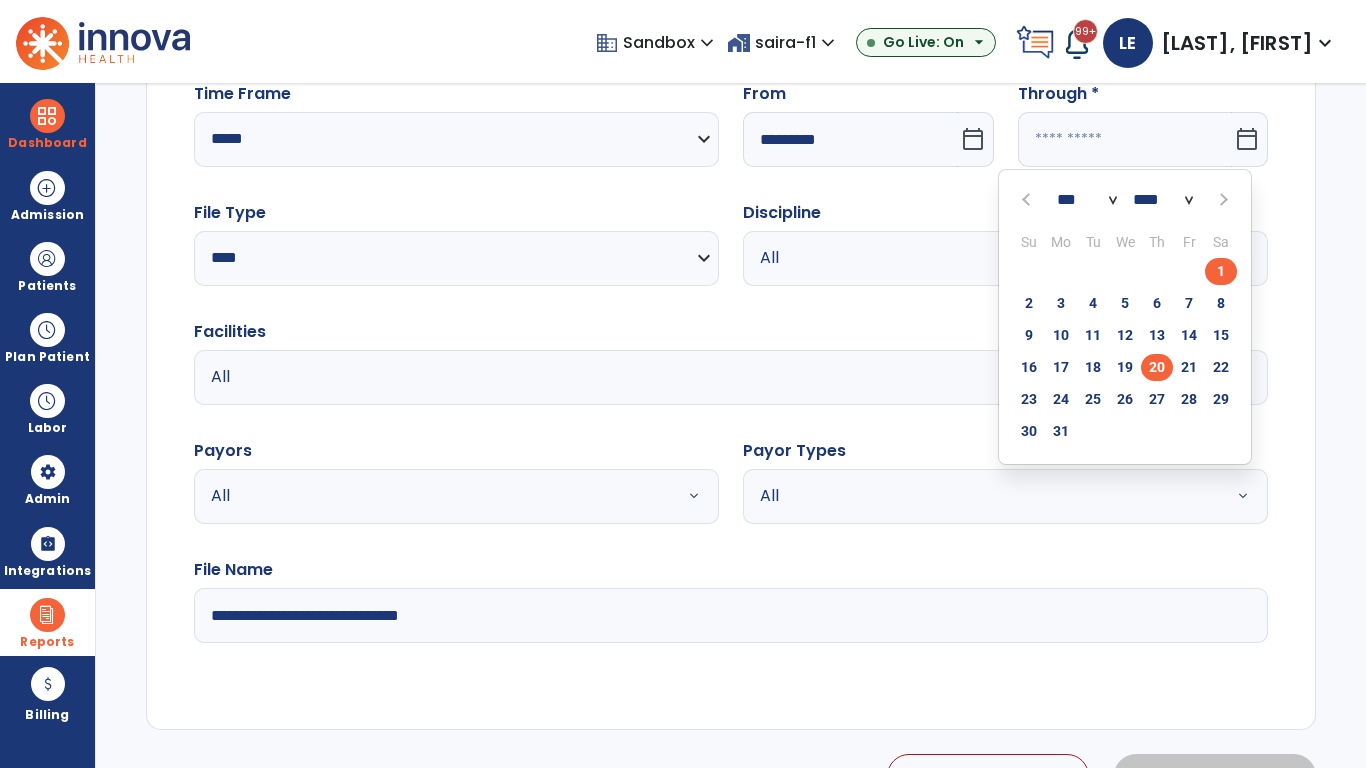 type on "**********" 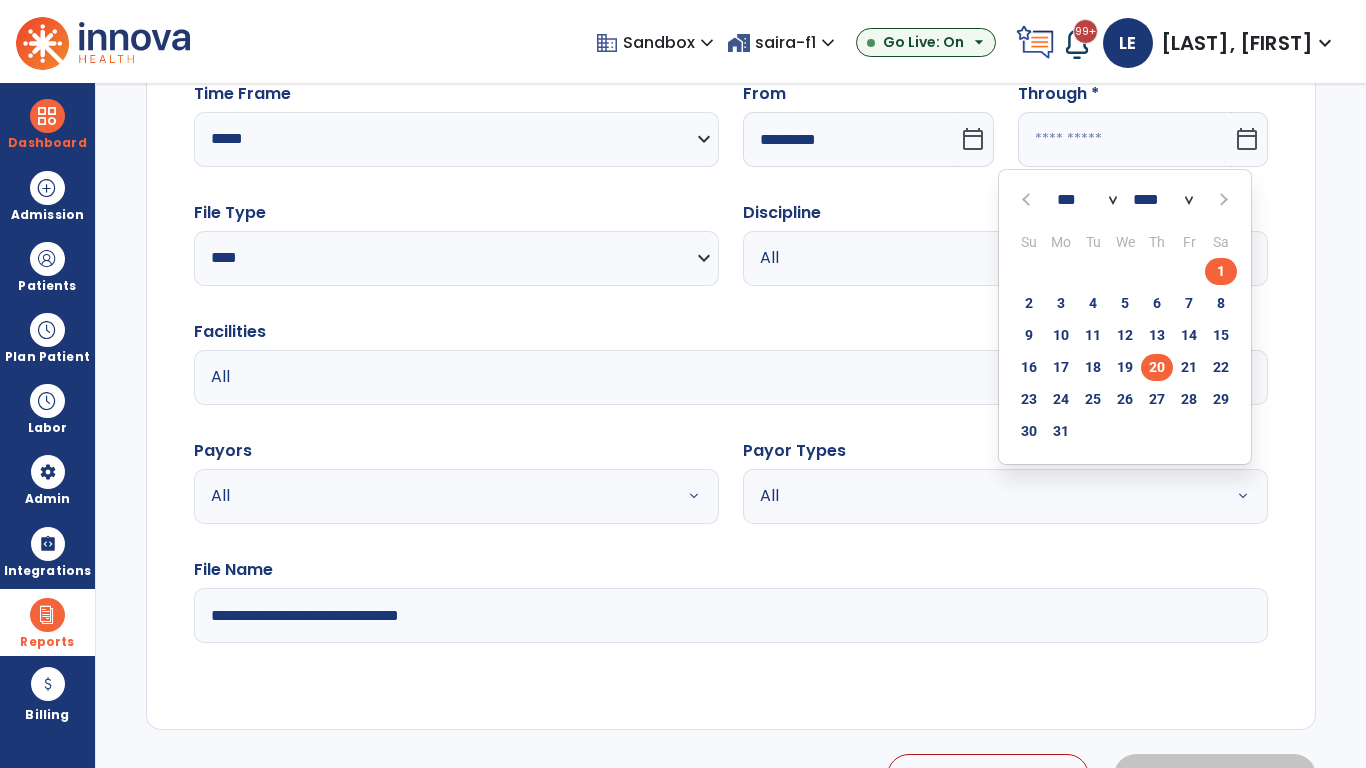 type on "*********" 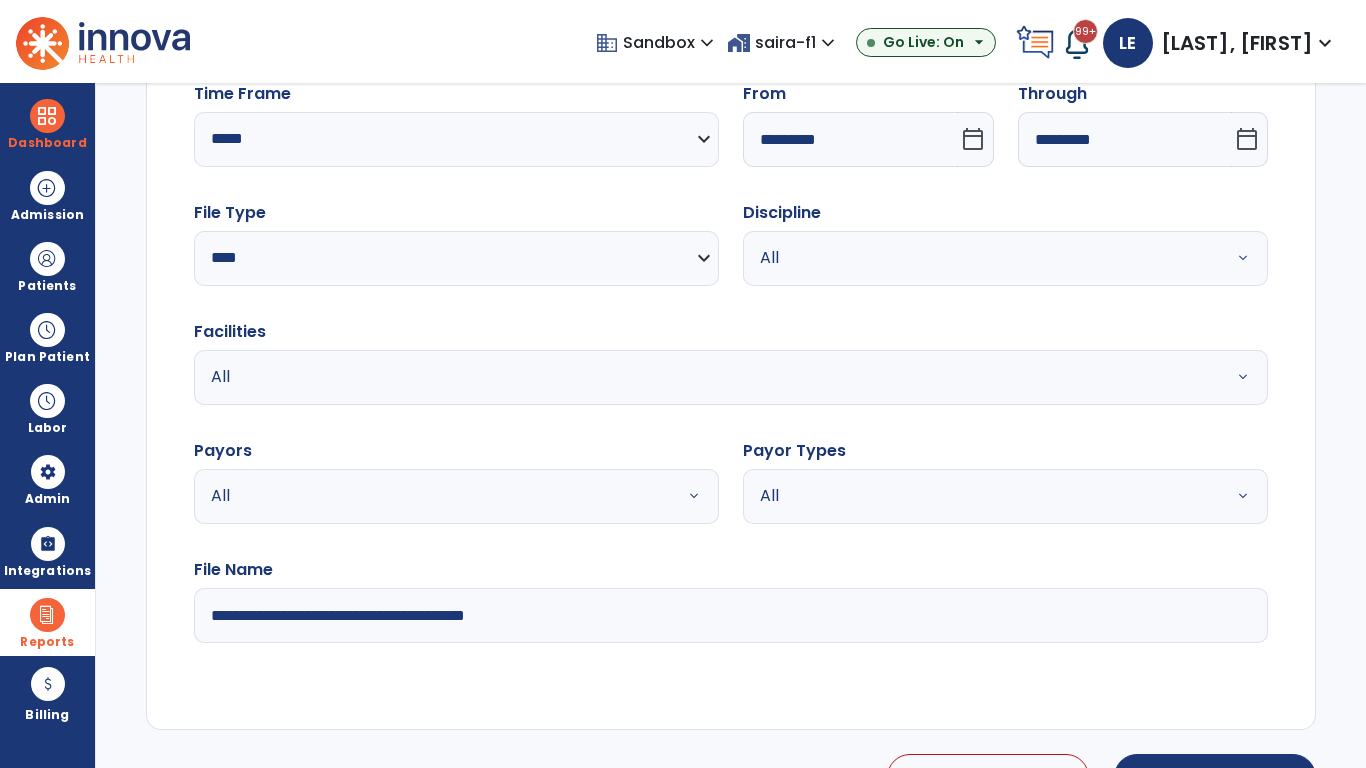 click on "All" at bounding box center [981, 258] 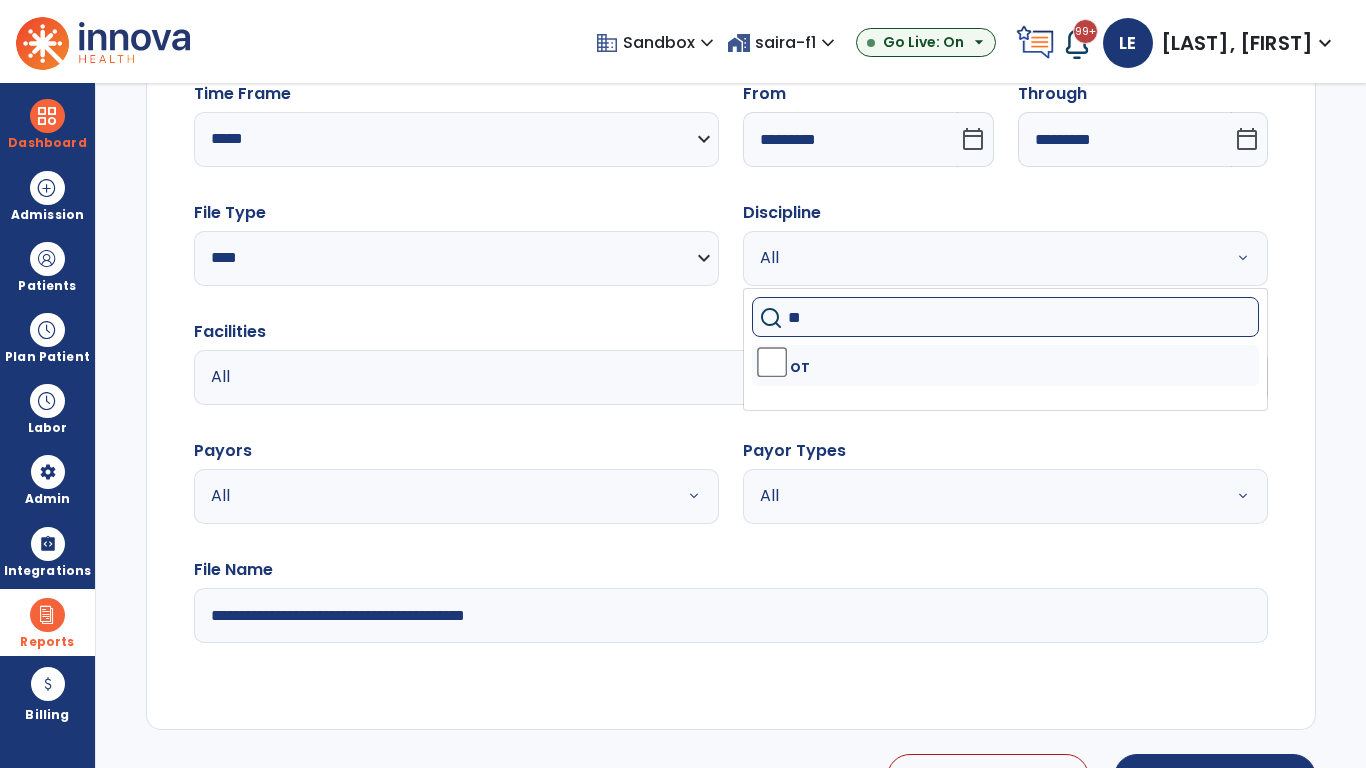 type on "**" 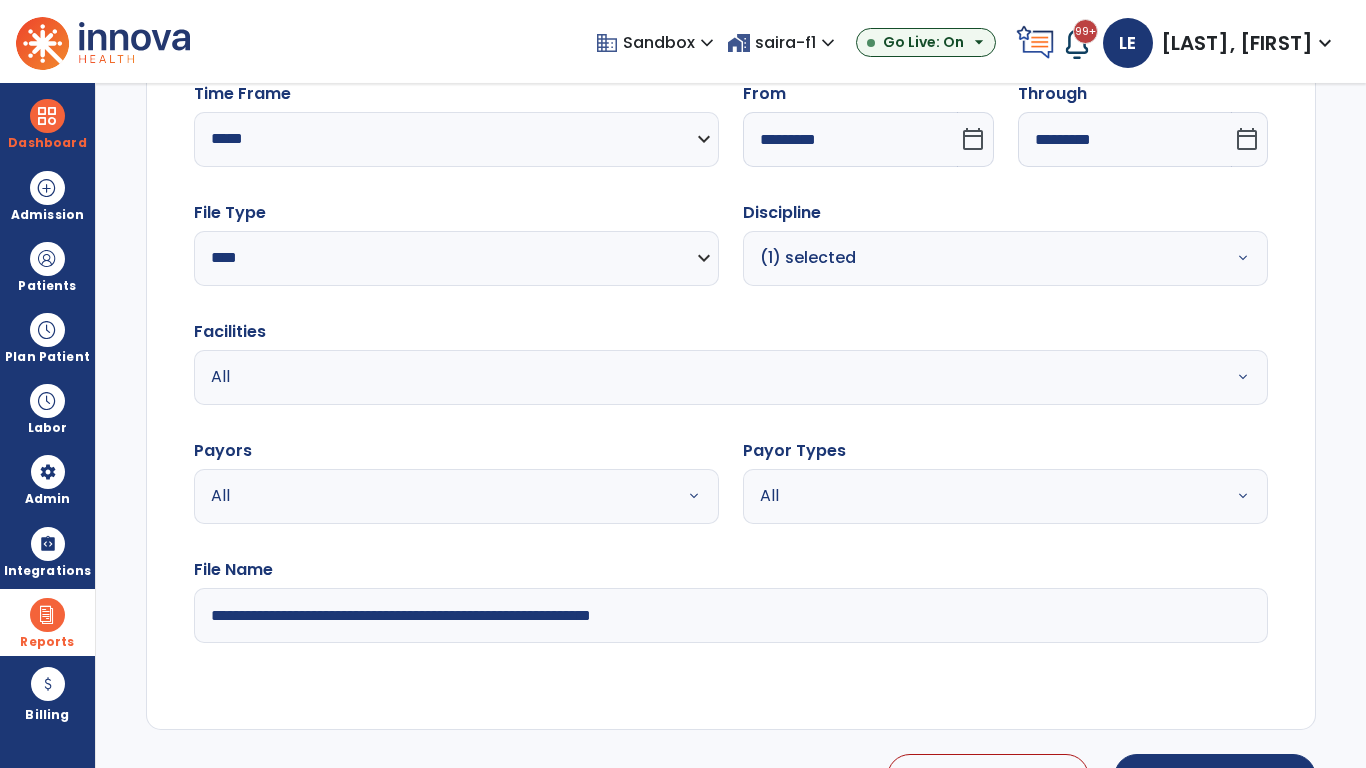 type on "**********" 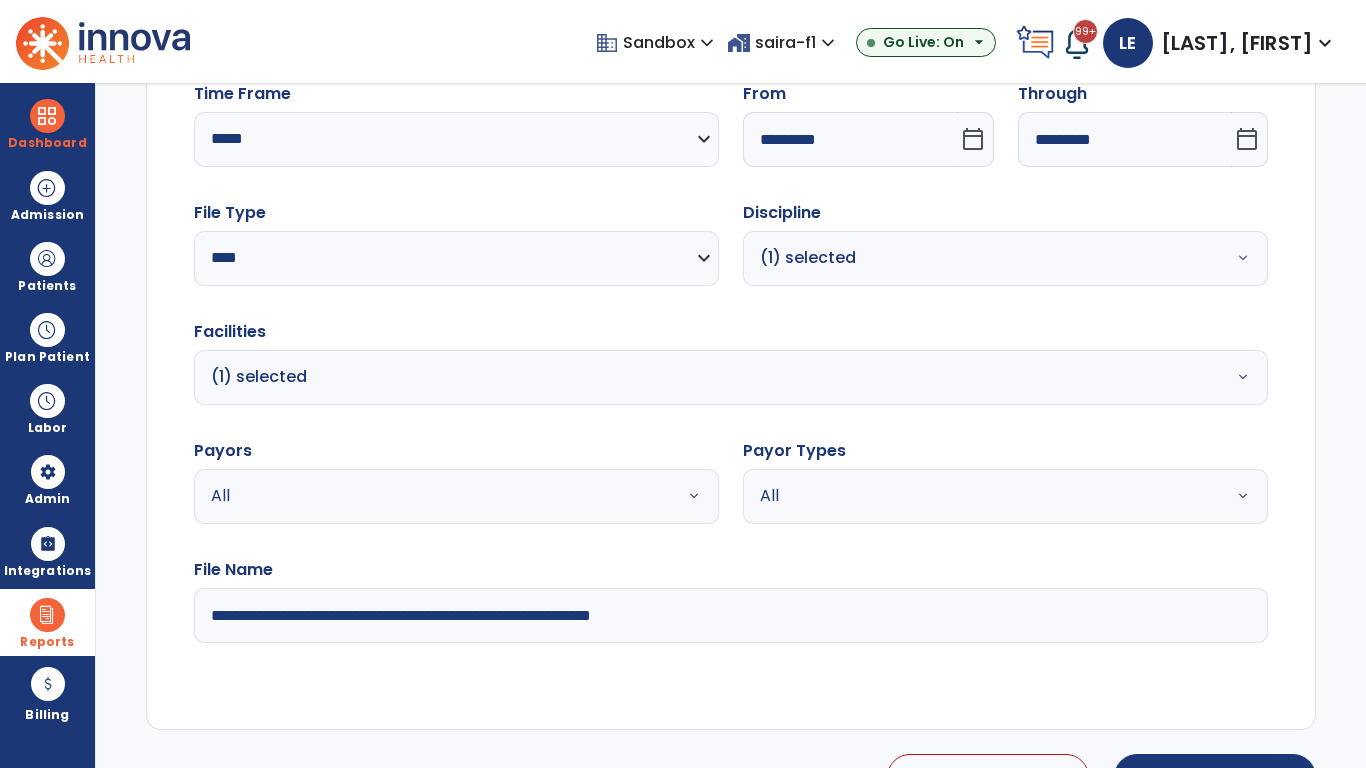 click on "All" at bounding box center [432, 496] 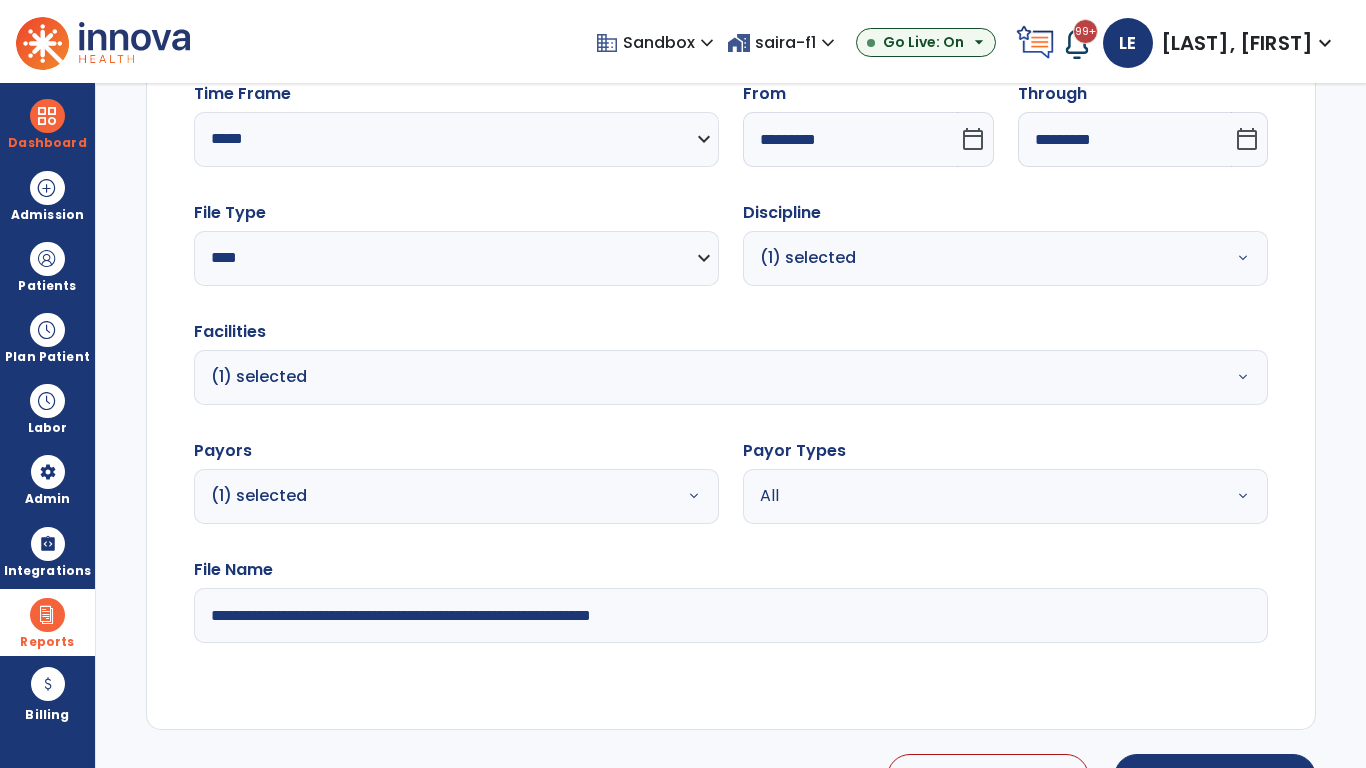 click on "All" at bounding box center (981, 496) 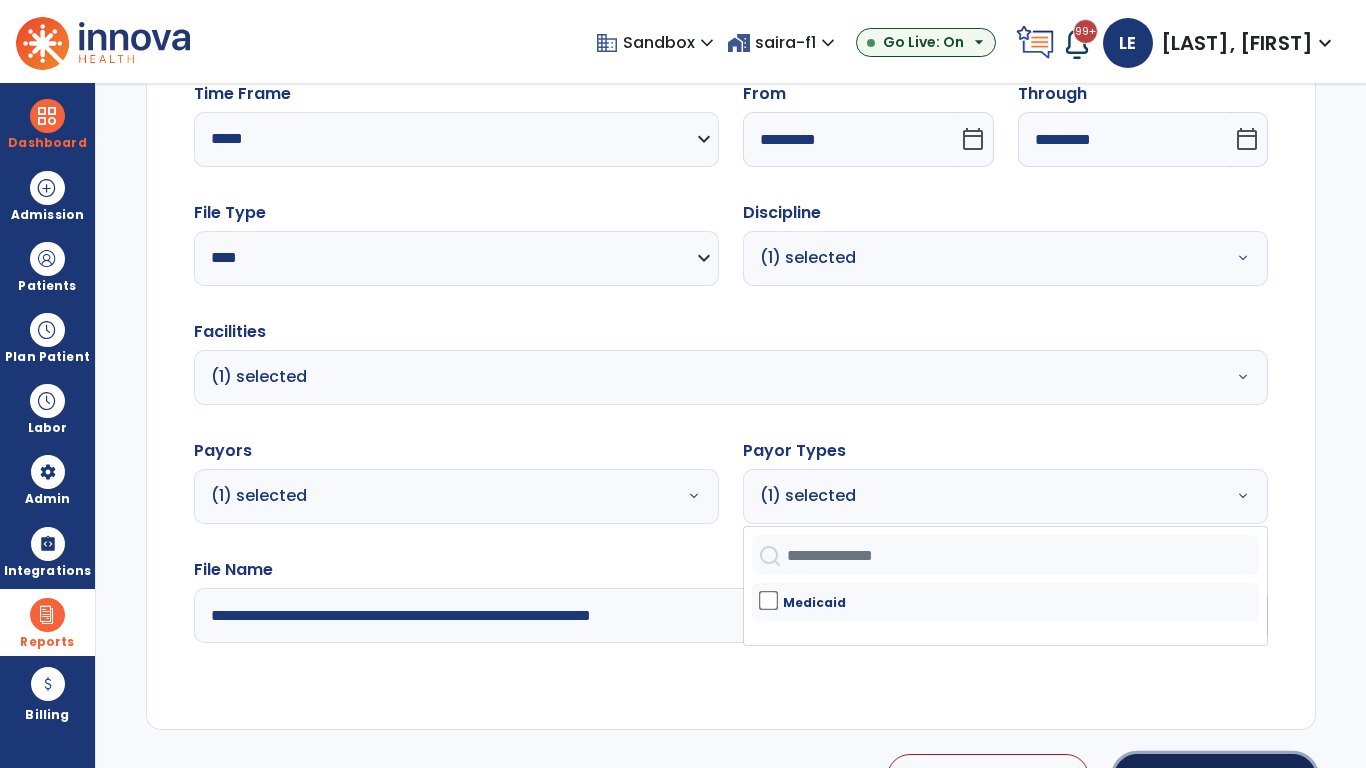 click on "Generate Report" 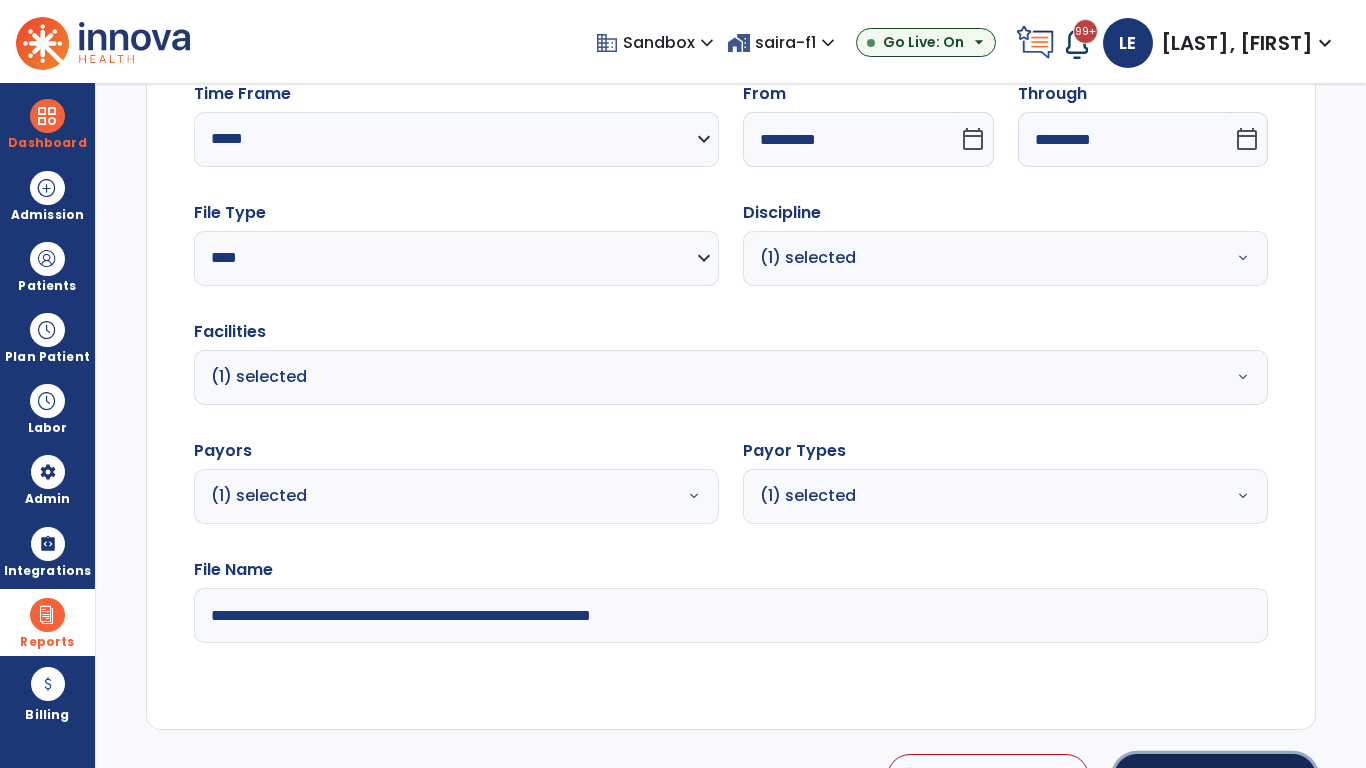 scroll, scrollTop: 224, scrollLeft: 0, axis: vertical 